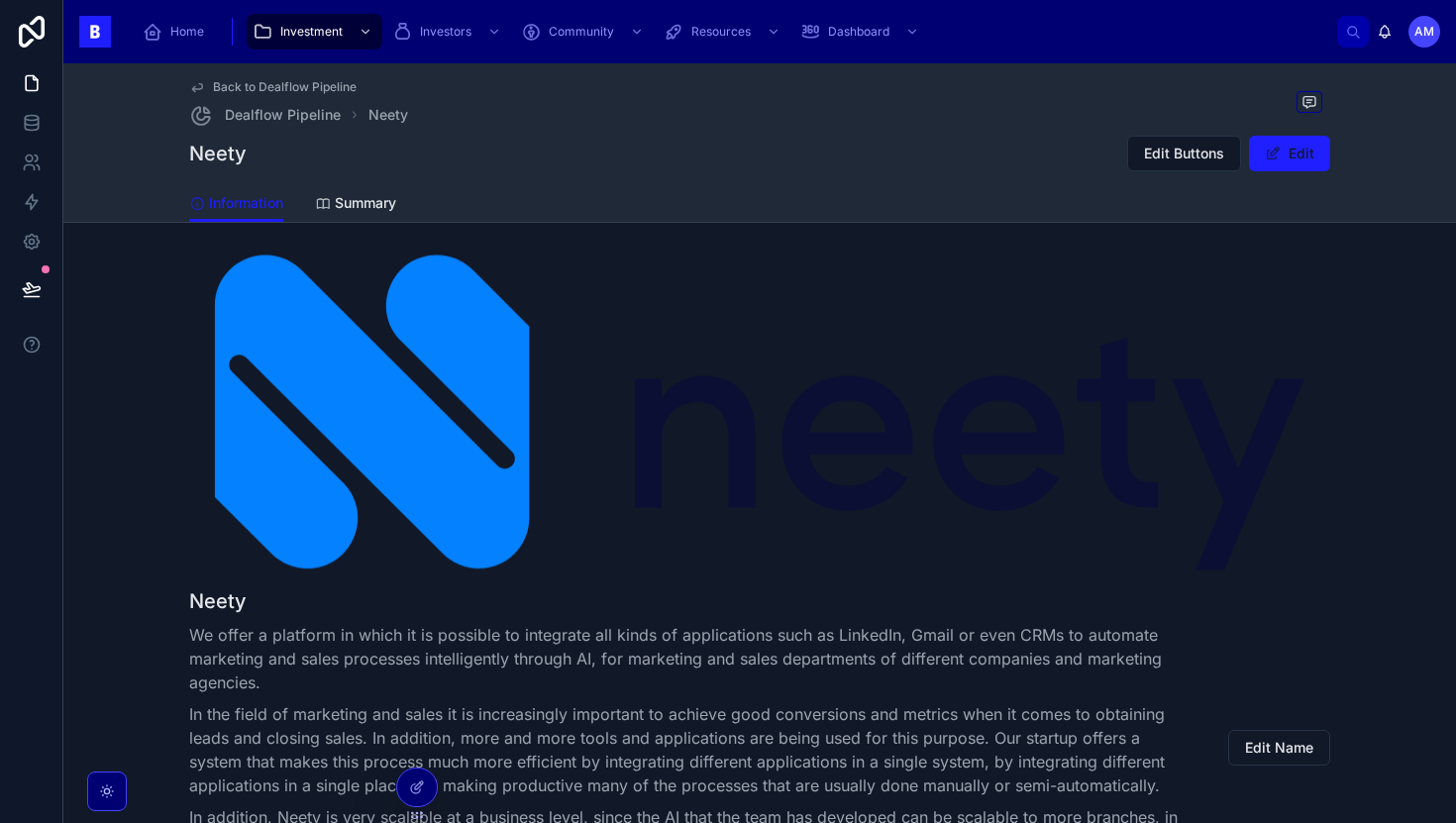 scroll, scrollTop: 0, scrollLeft: 0, axis: both 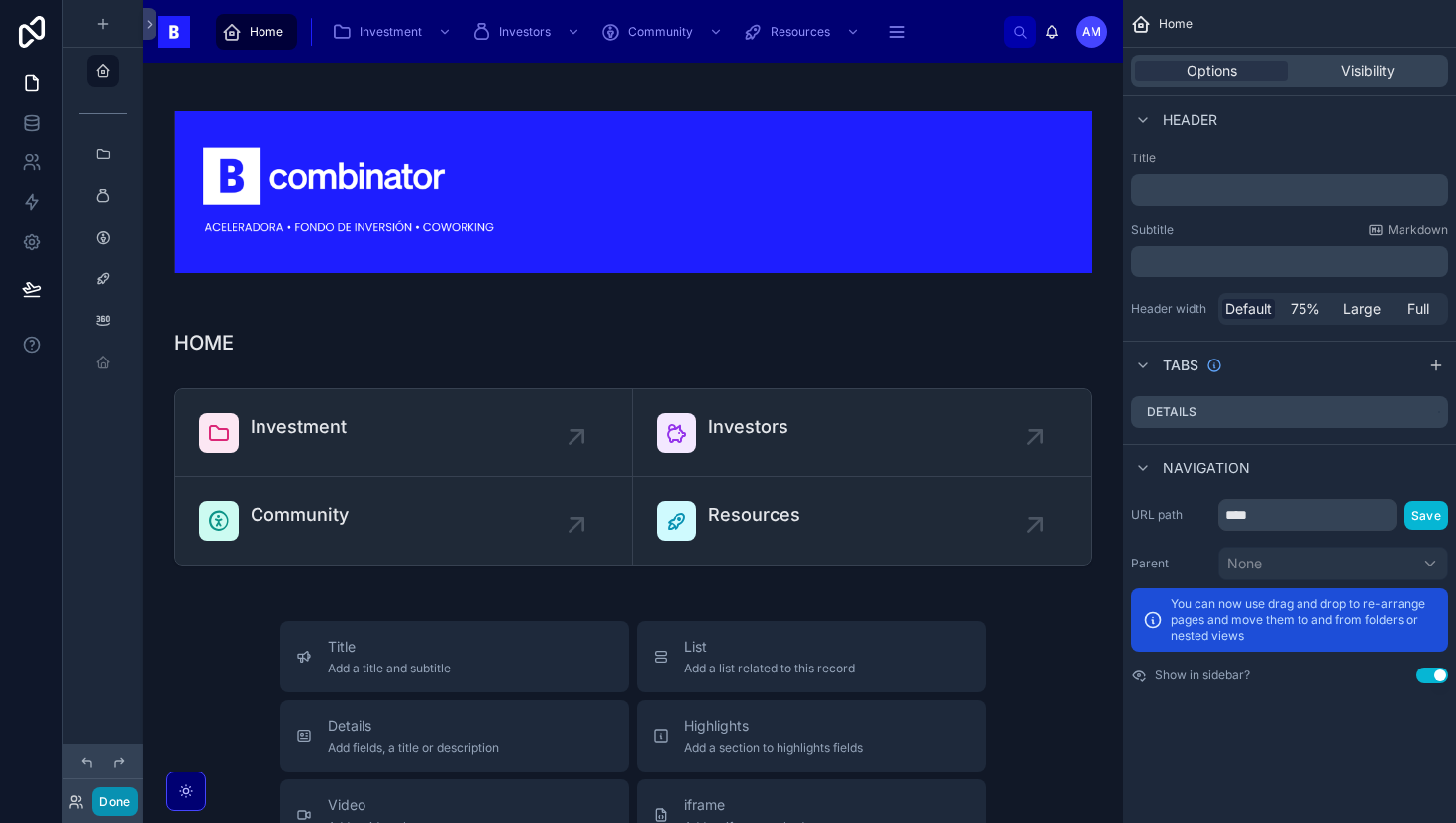 click on "Done" at bounding box center [114, 801] 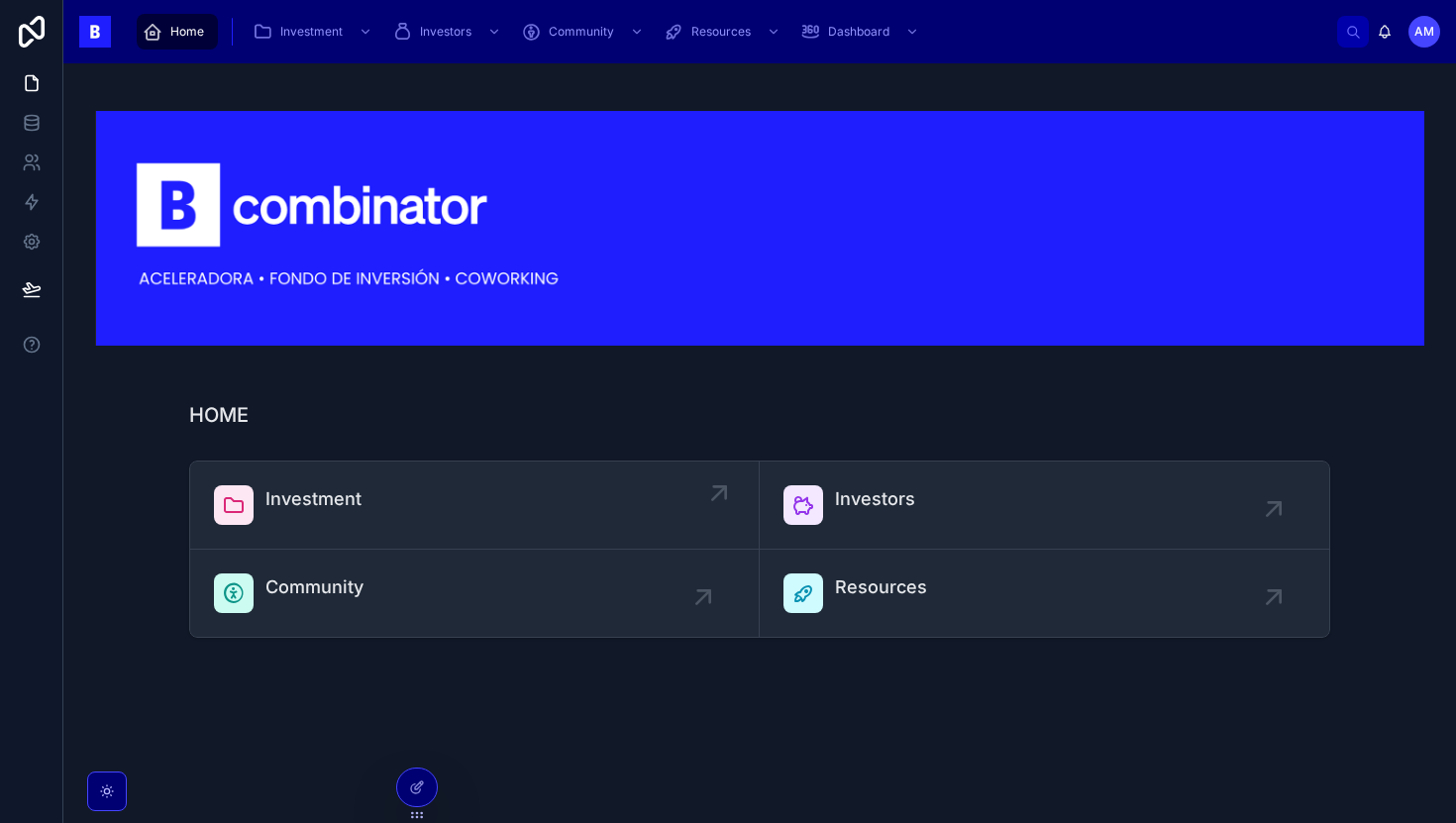 click on "Investment" at bounding box center (474, 505) 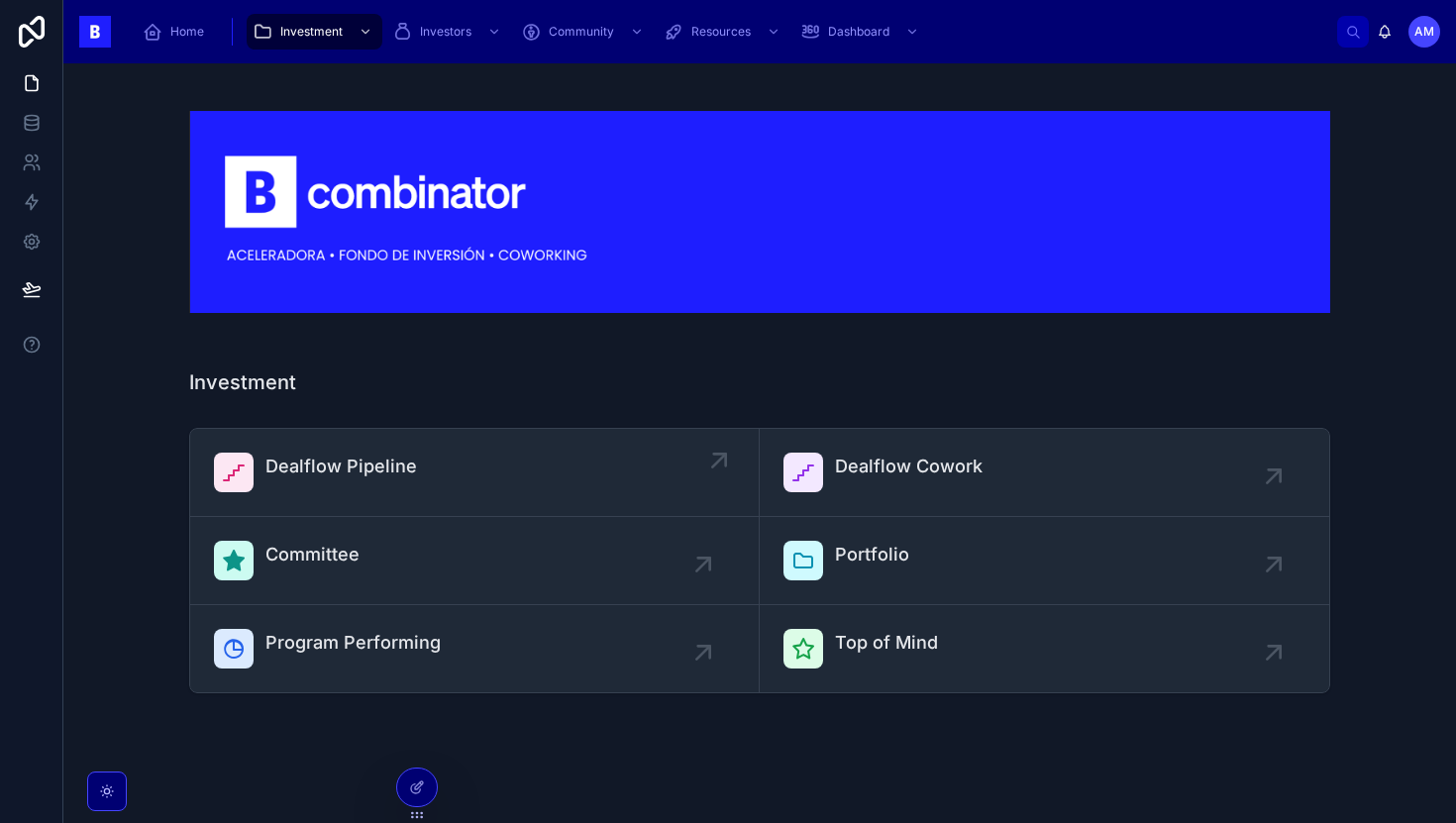 click on "Dealflow Pipeline" at bounding box center (341, 466) 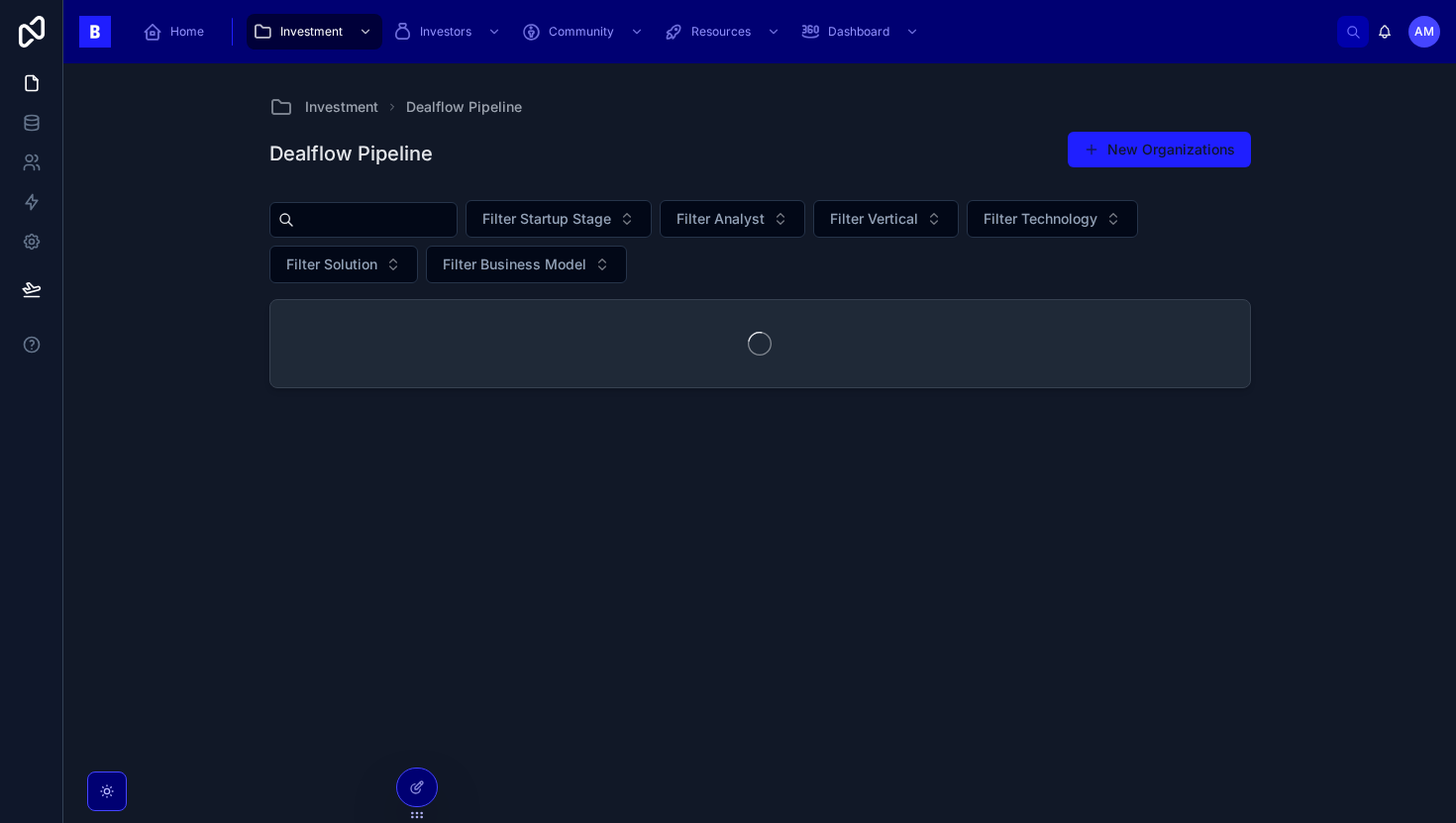 click at bounding box center (375, 220) 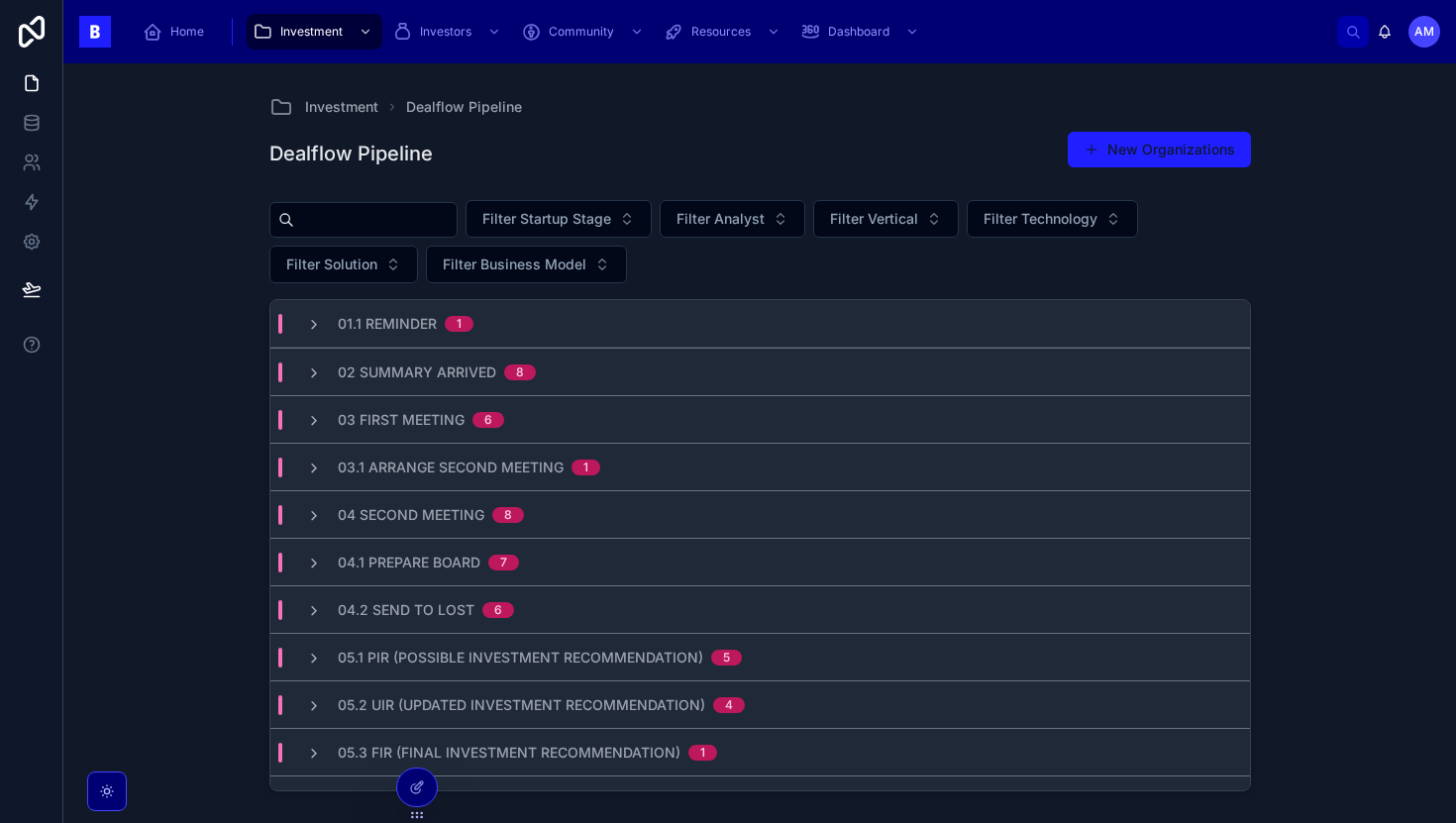 type on "*" 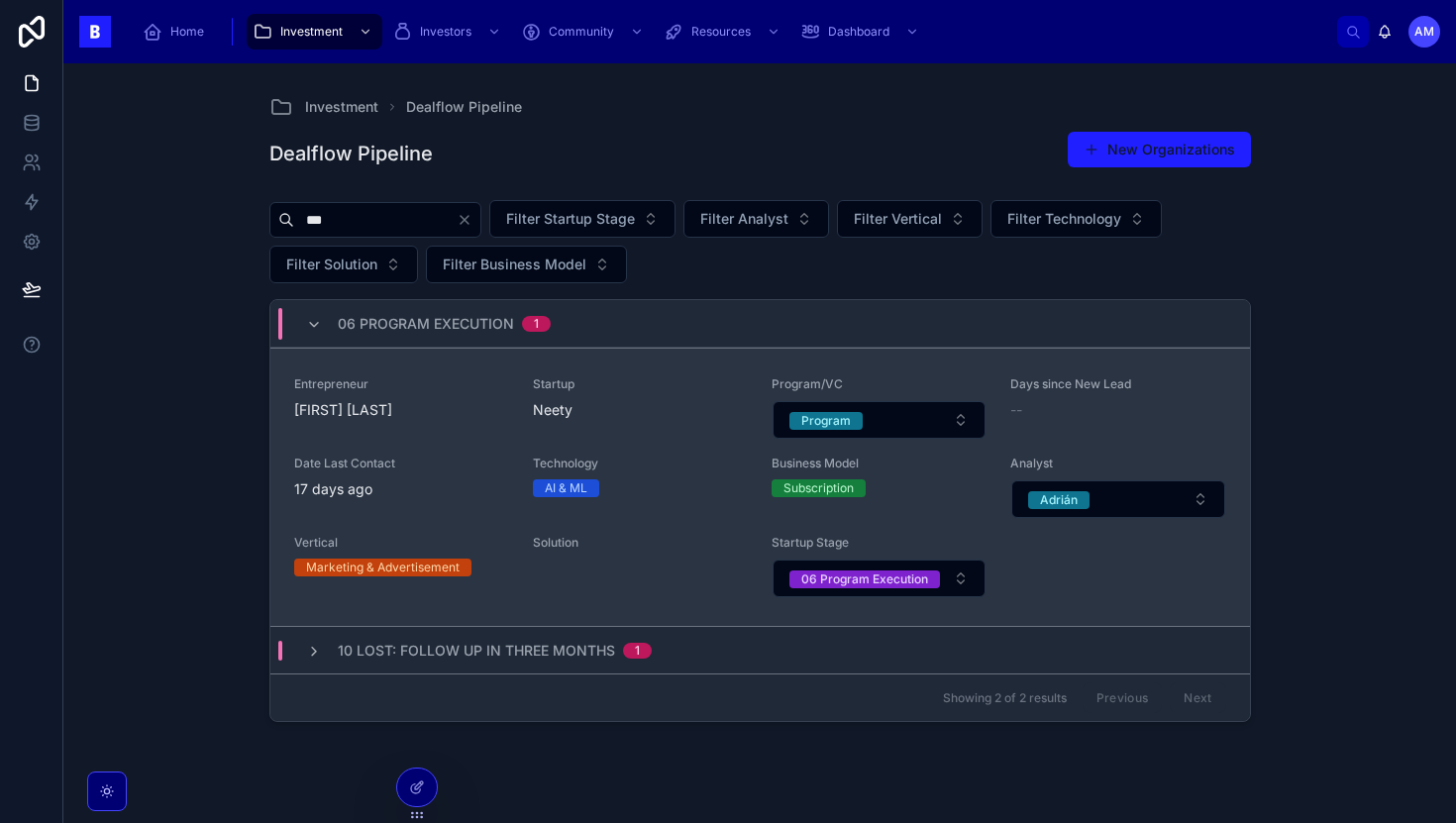 type on "***" 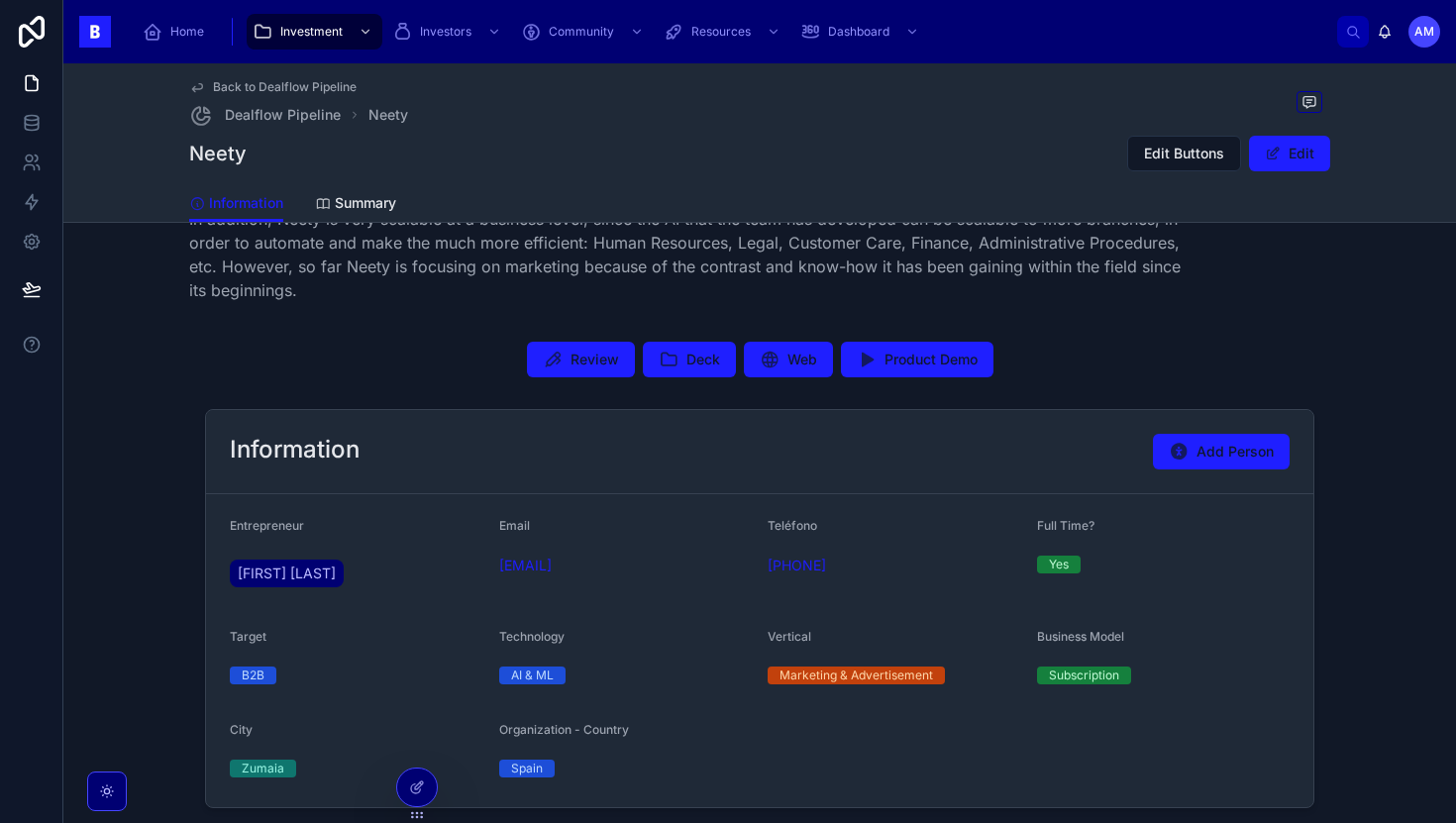 scroll, scrollTop: 660, scrollLeft: 0, axis: vertical 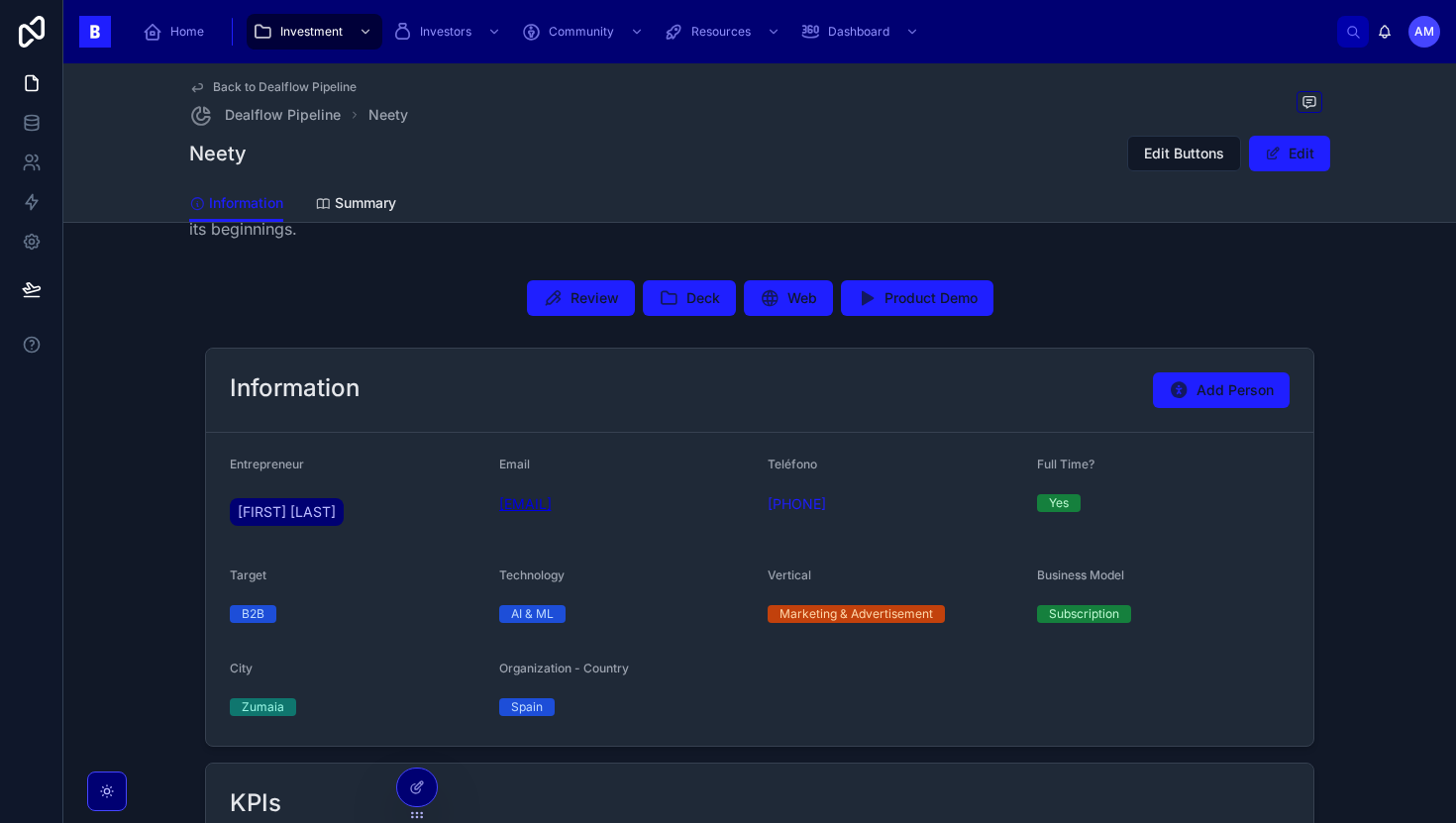 drag, startPoint x: 621, startPoint y: 511, endPoint x: 502, endPoint y: 511, distance: 119 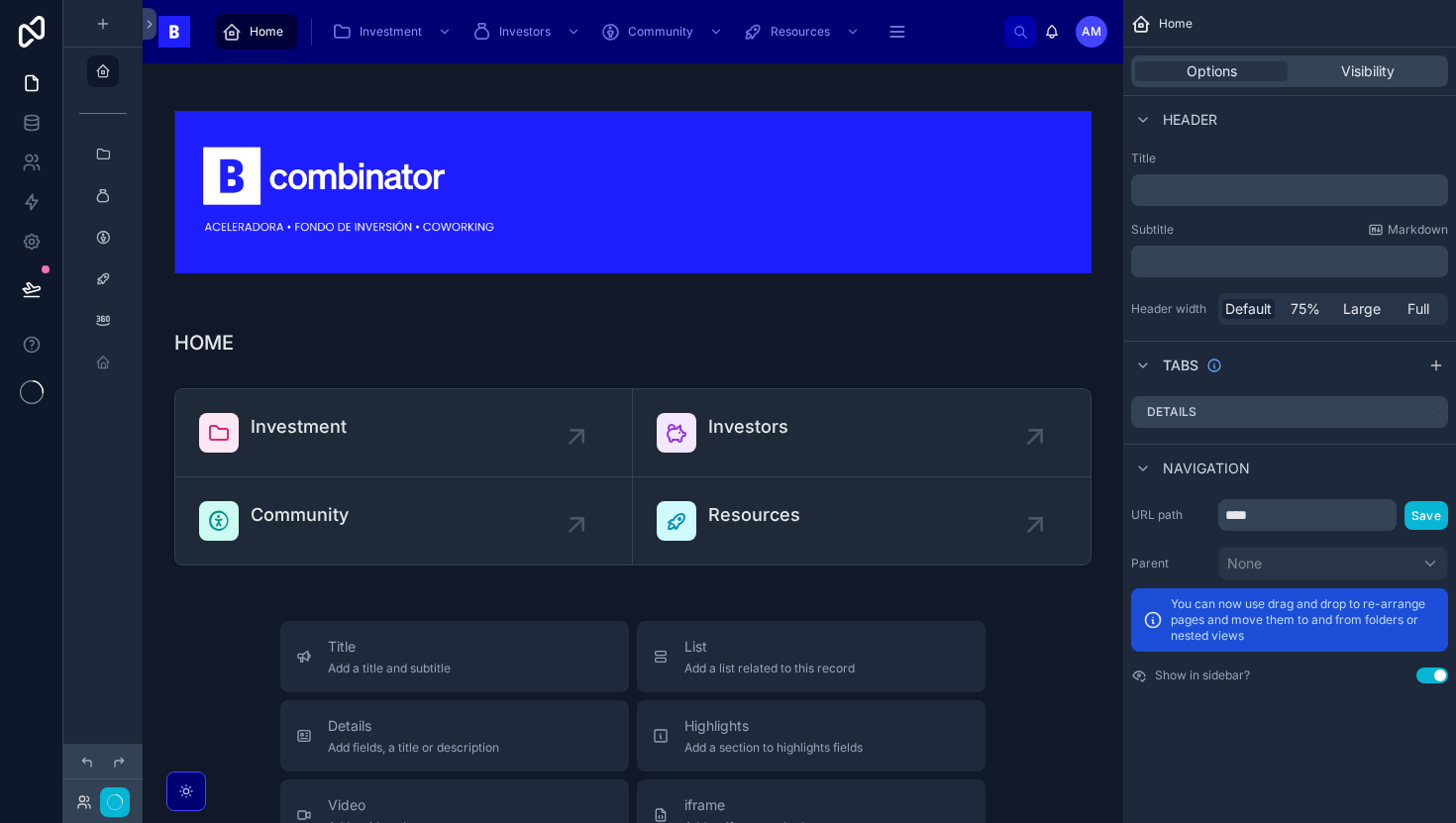 scroll, scrollTop: 0, scrollLeft: 0, axis: both 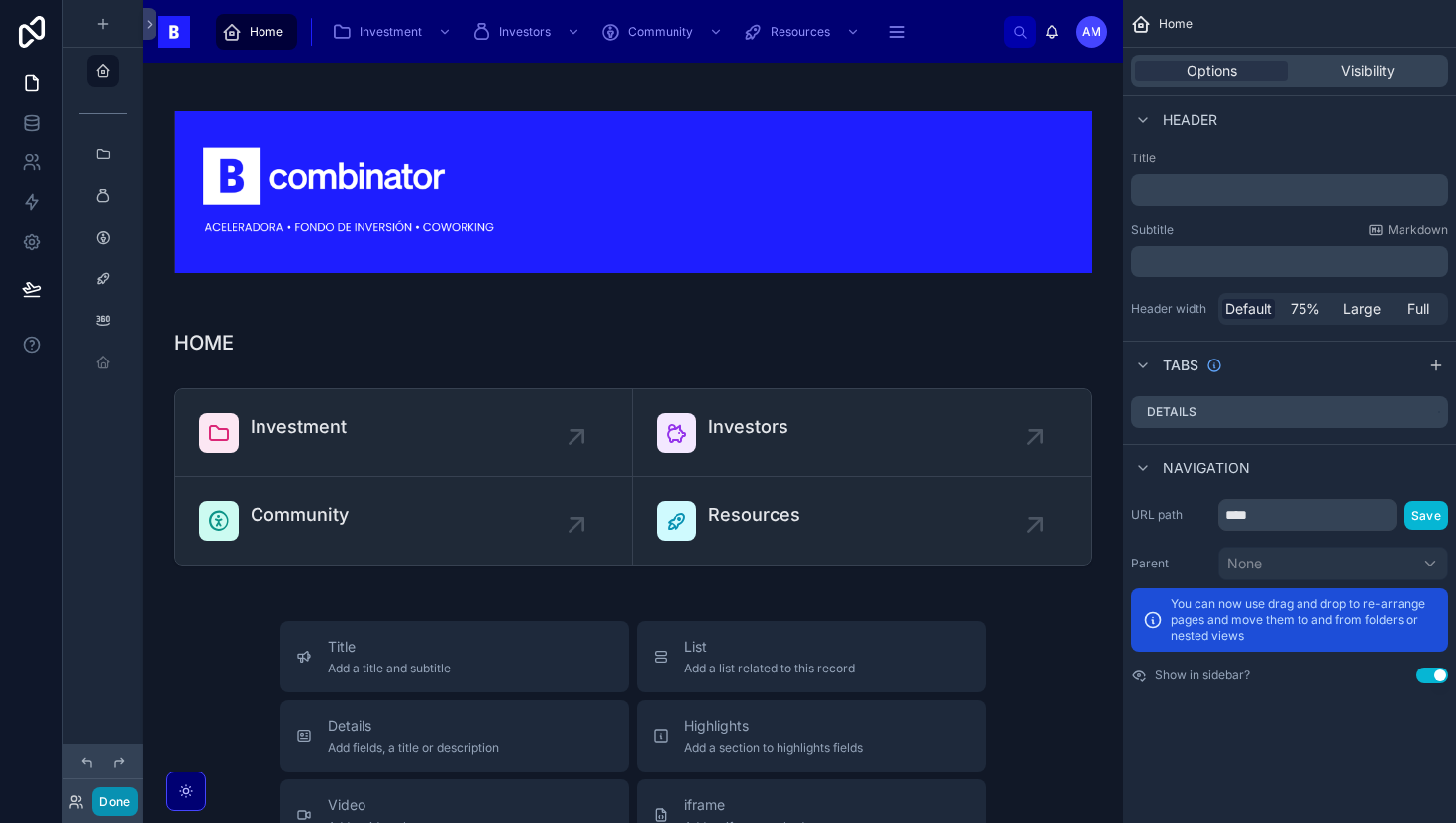 click on "Done" at bounding box center (114, 801) 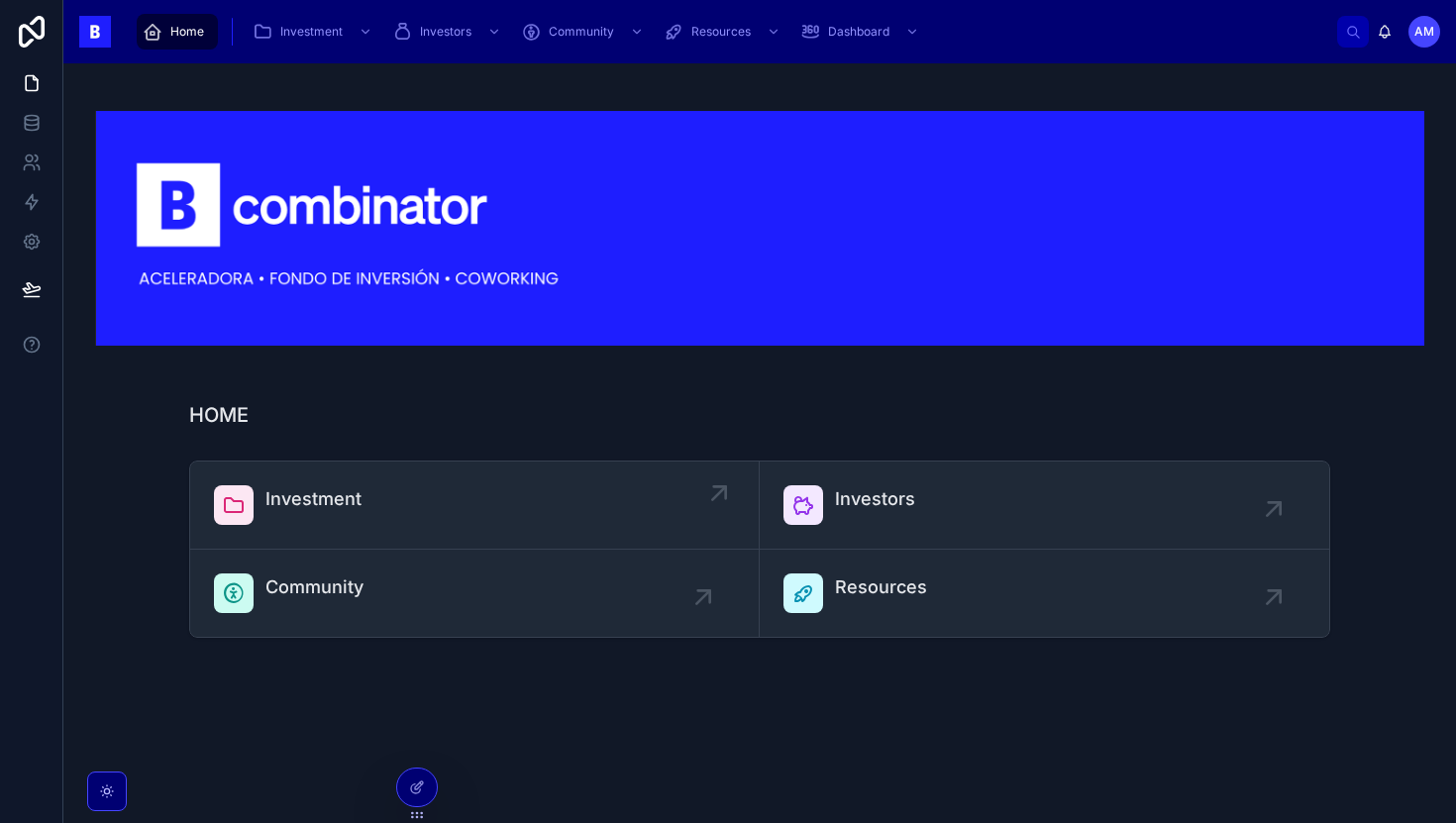 click on "Investment" at bounding box center [313, 499] 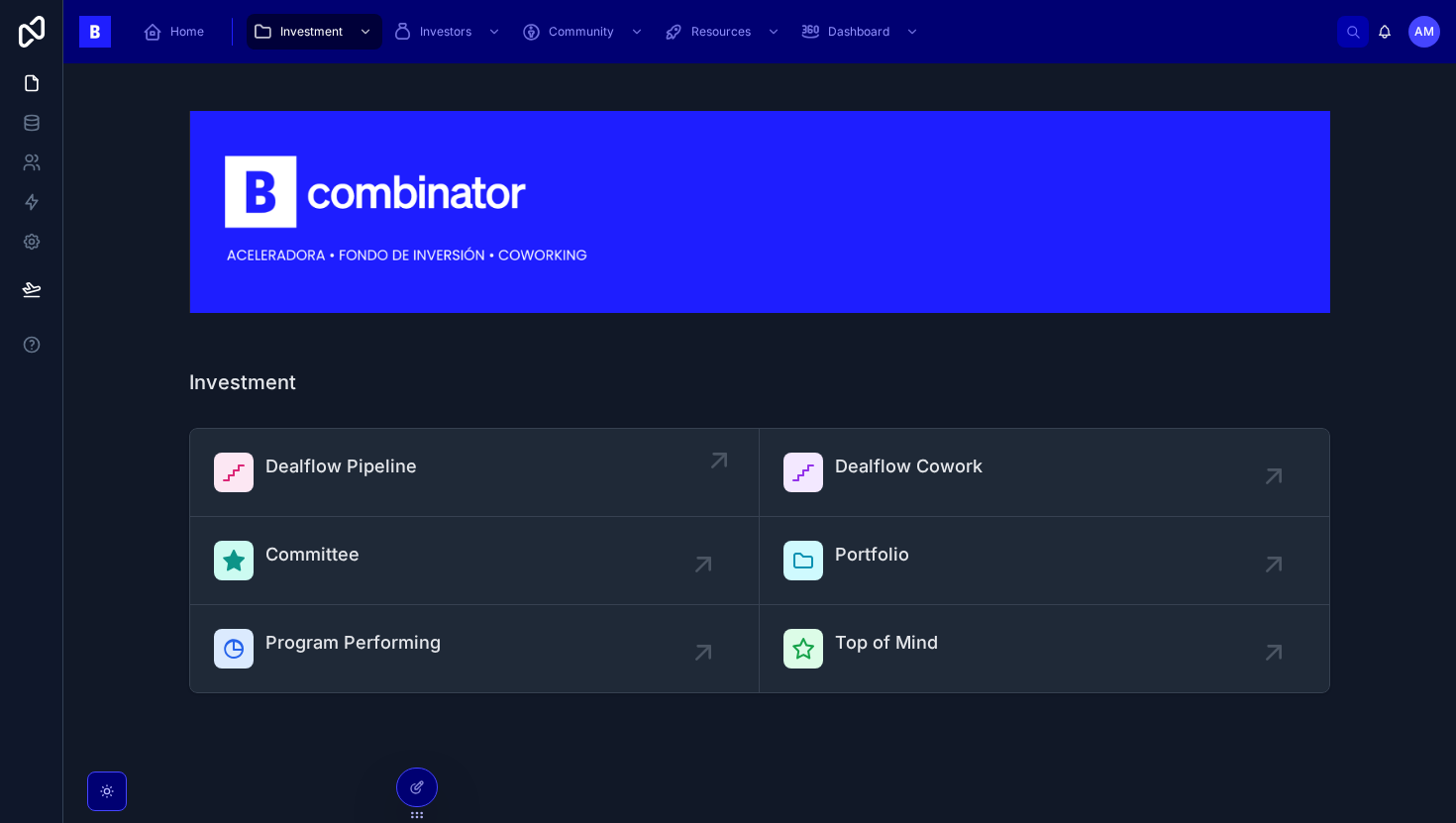 click on "Dealflow Pipeline" at bounding box center (341, 466) 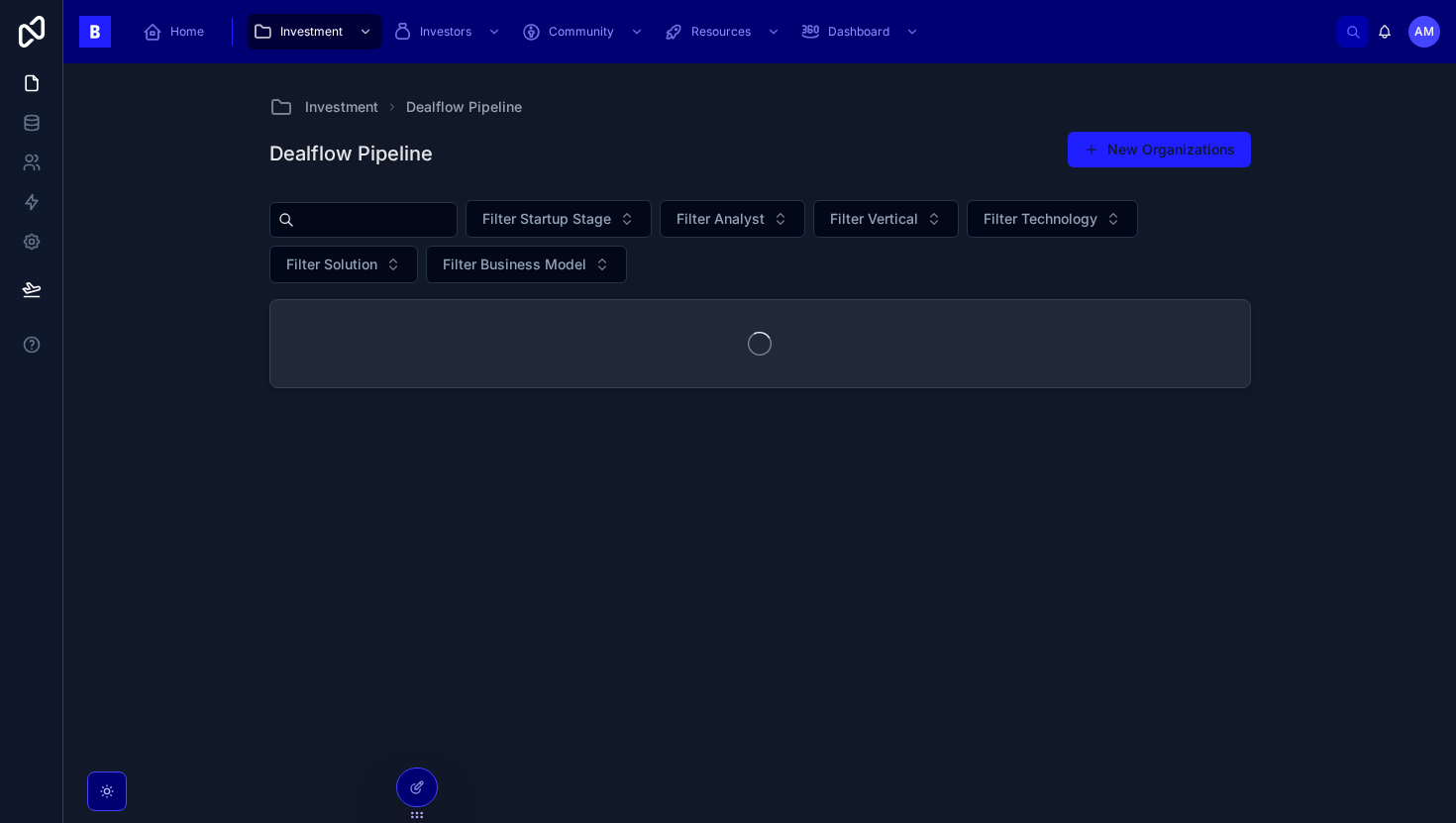 click at bounding box center [375, 220] 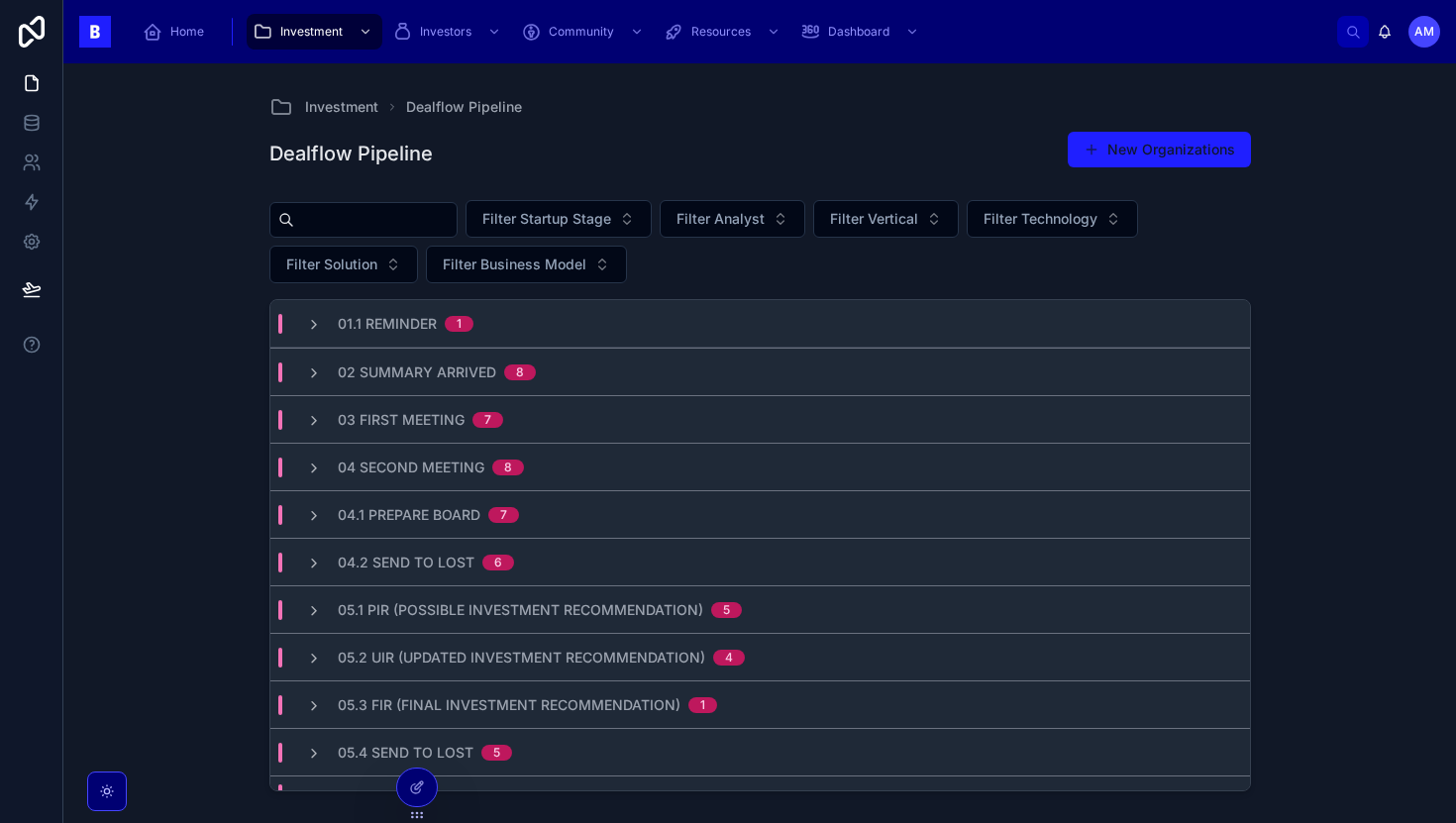 click on "Investment Dealflow Pipeline Dealflow Pipeline New Organizations Filter Startup Stage Filter Analyst Filter Vertical Filter Technology Filter Solution Filter Business Model 01.1 Reminder 1 02 Summary Arrived 8 03 First Meeting 7 04 Second Meeting 8 04.1 Prepare Board 7 04.2 Send to Lost 6 05.1 PIR (Possible Investment Recommendation) 5 05.2 UIR (Updated Investment Recommendation) 4 05.3 FIR (Final Investment Recommendation) 1 05.4 Send to Lost 5 06 Program Execution 8 Entrepreneur Guille Valle Startup WOMO Program/VC Select a Program/VC Days since New Lead 3 Date Last Contact 3 days ago Technology Business Model Analyst Adrián Vertical Solution Startup Stage 06 Program Execution Entrepreneur SamuelPaños Startup Mesai Dynamics, S.L. Program/VC Program Days since New Lead 28 Date Last Contact 3 days ago Technology AI &#38; ML Artificial Intelligence Big Data Hardware Internet Machine Learning Platform SaaS Software Business Model Comission Pay-Per-Feature Subscription Analyst Adrián Vertical Solution Startup" at bounding box center [760, 443] 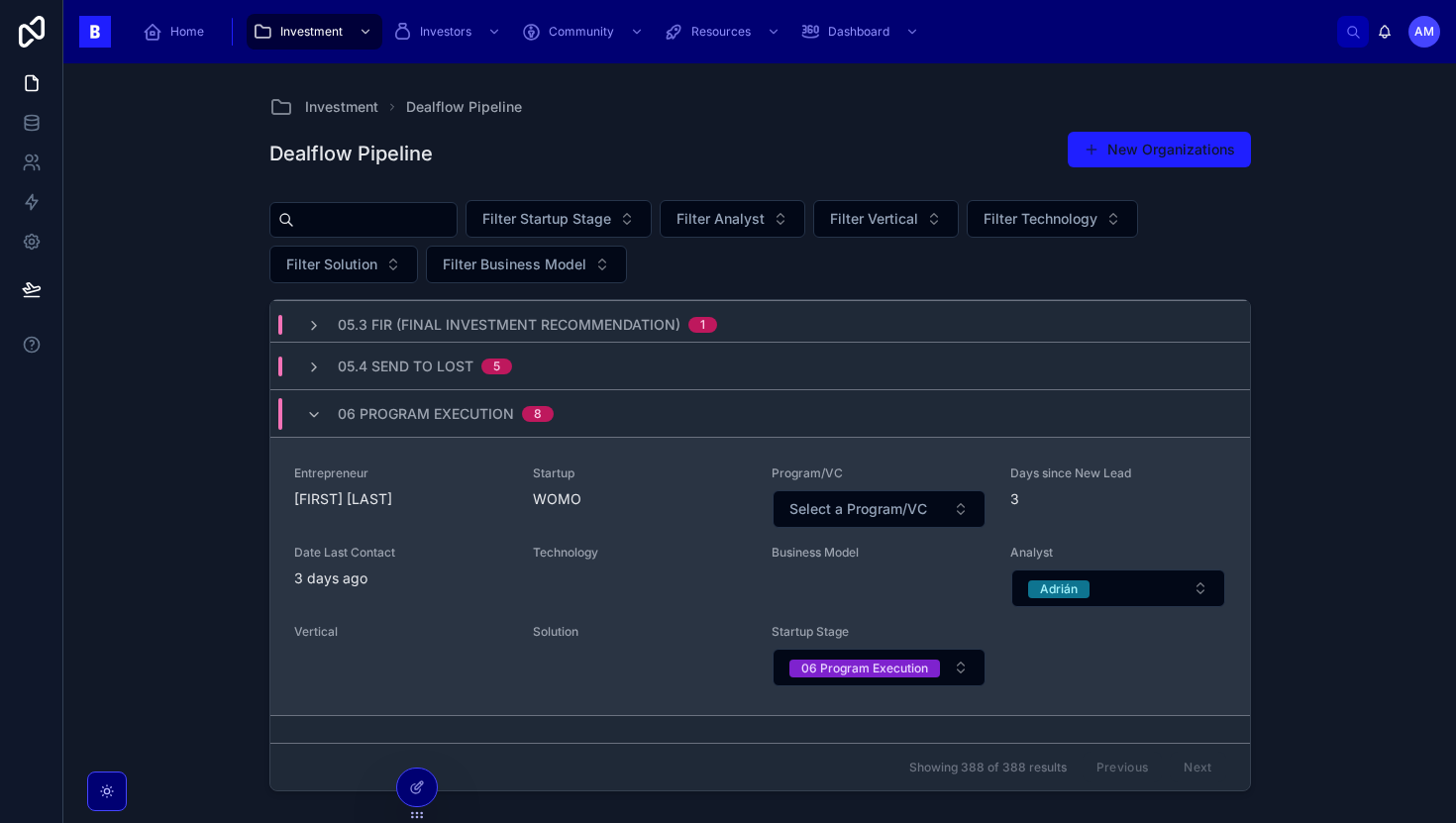 scroll, scrollTop: 0, scrollLeft: 0, axis: both 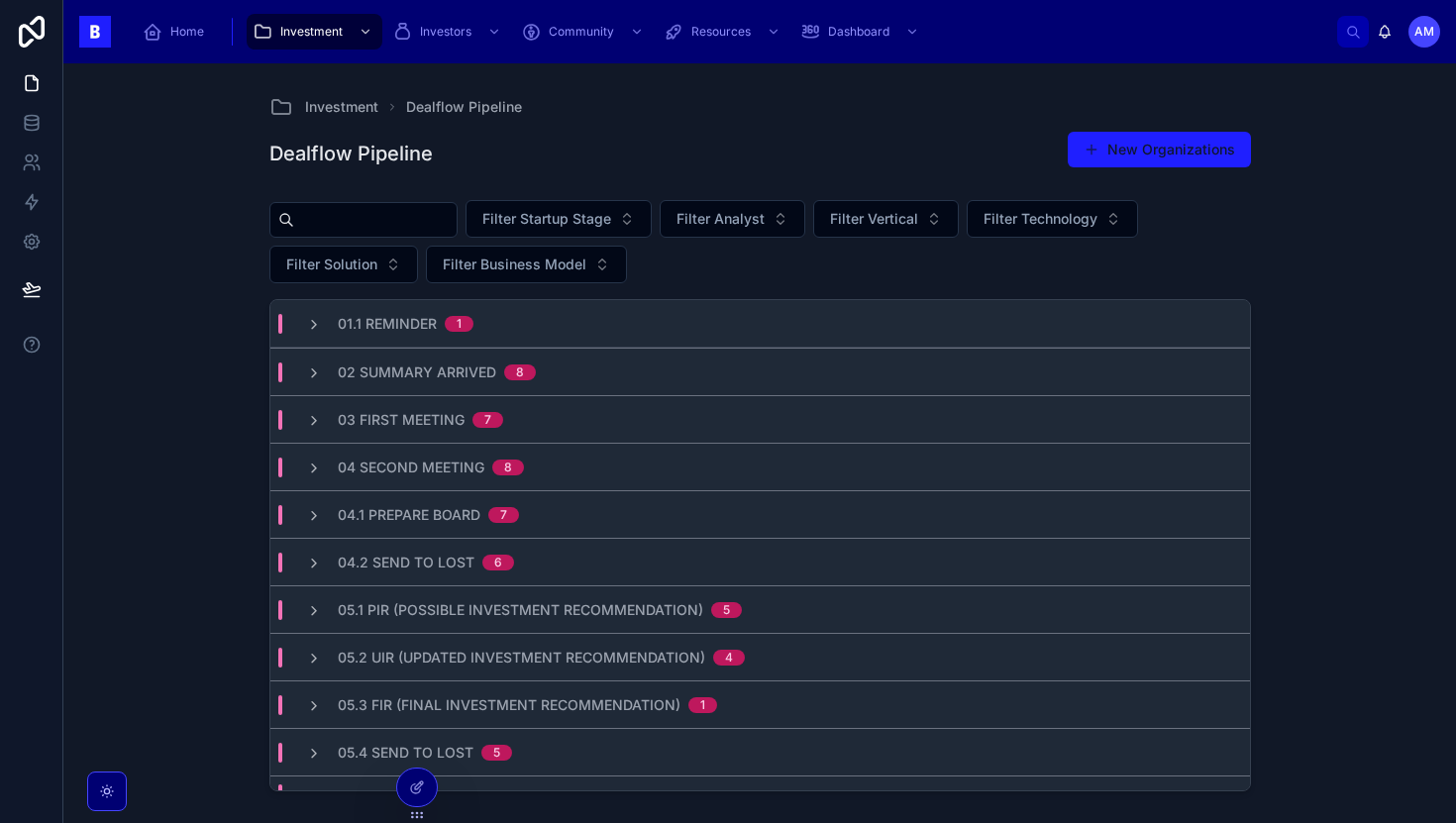 click at bounding box center (375, 220) 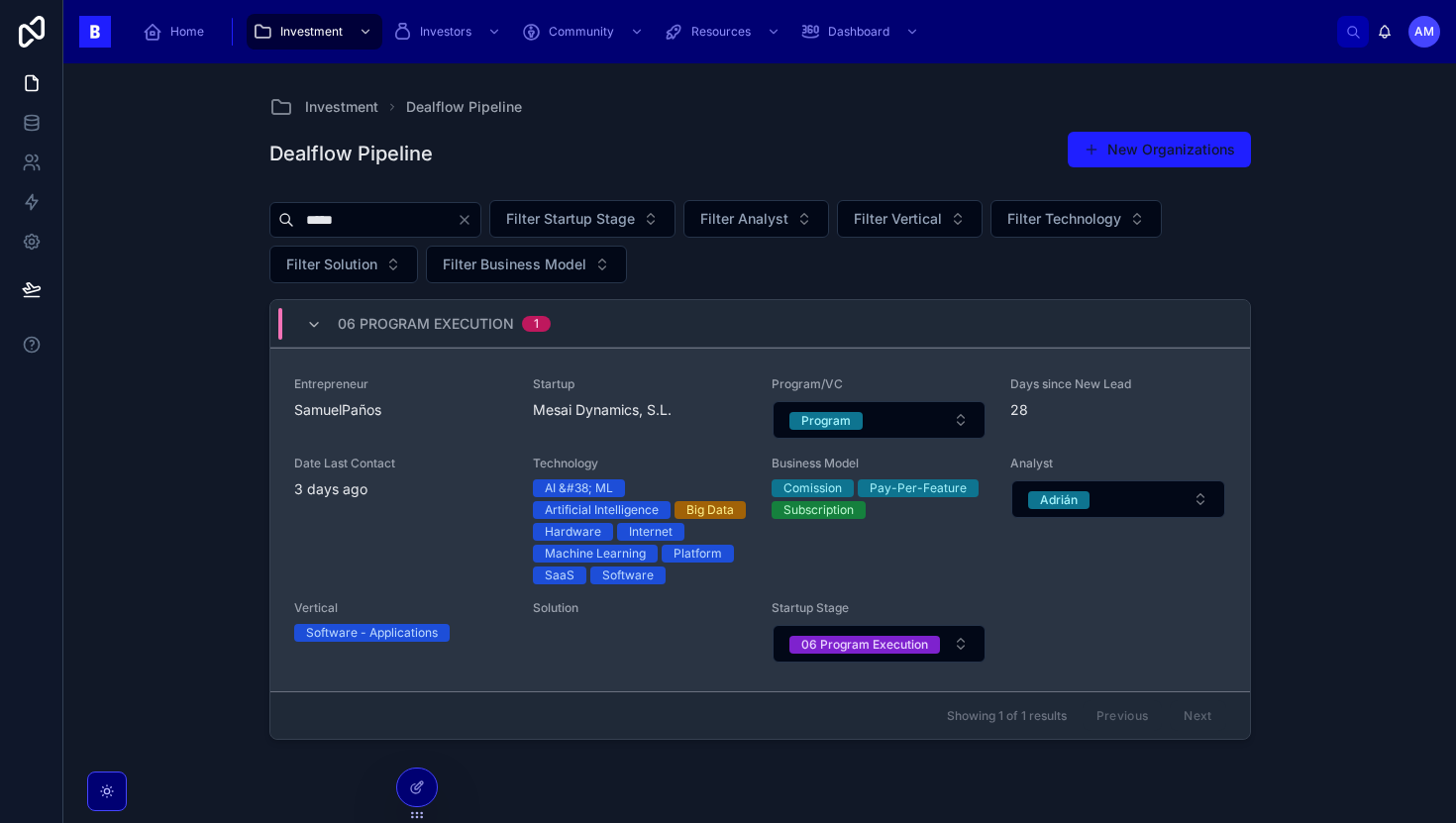 type on "*****" 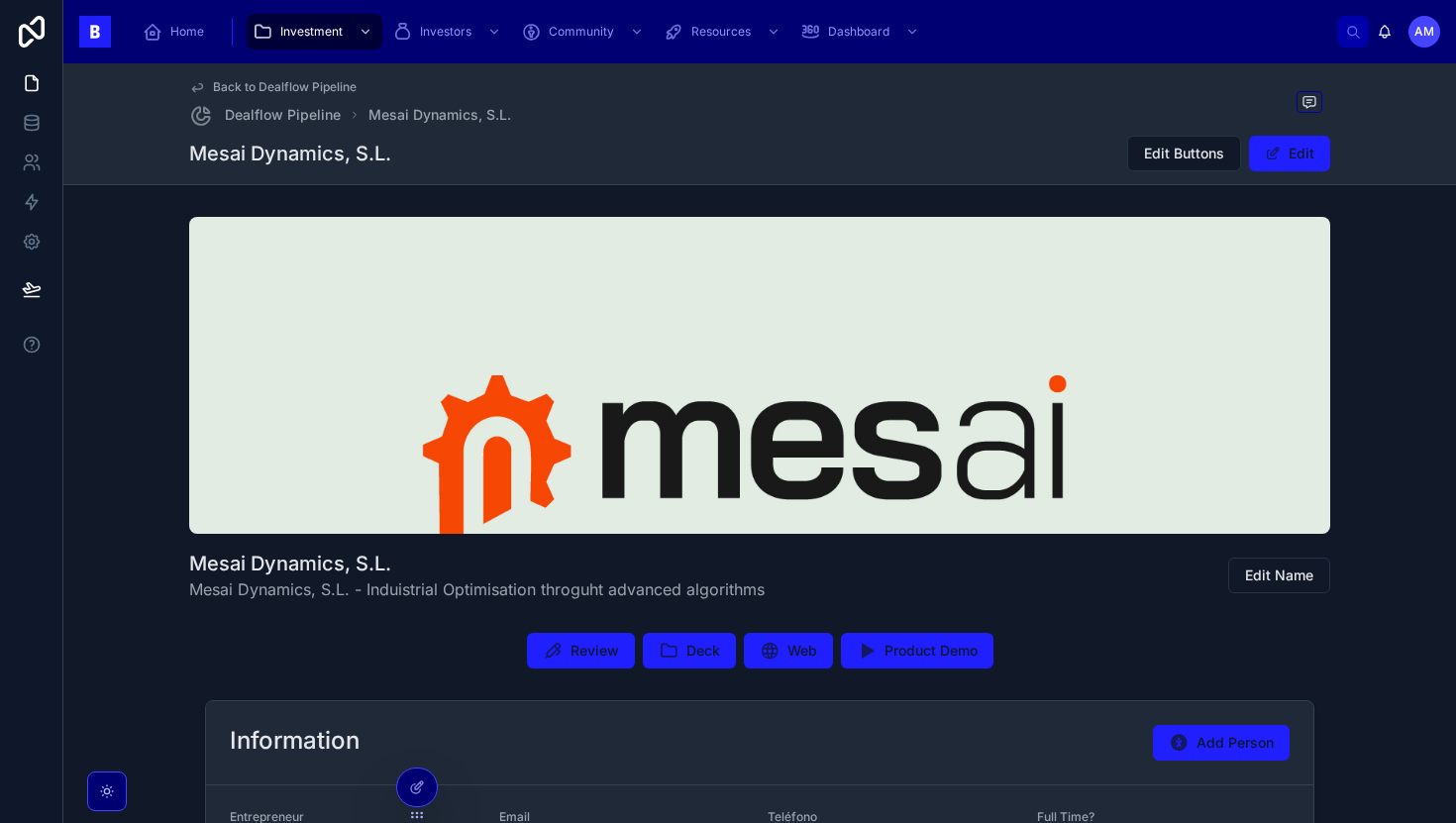 scroll, scrollTop: 192, scrollLeft: 0, axis: vertical 